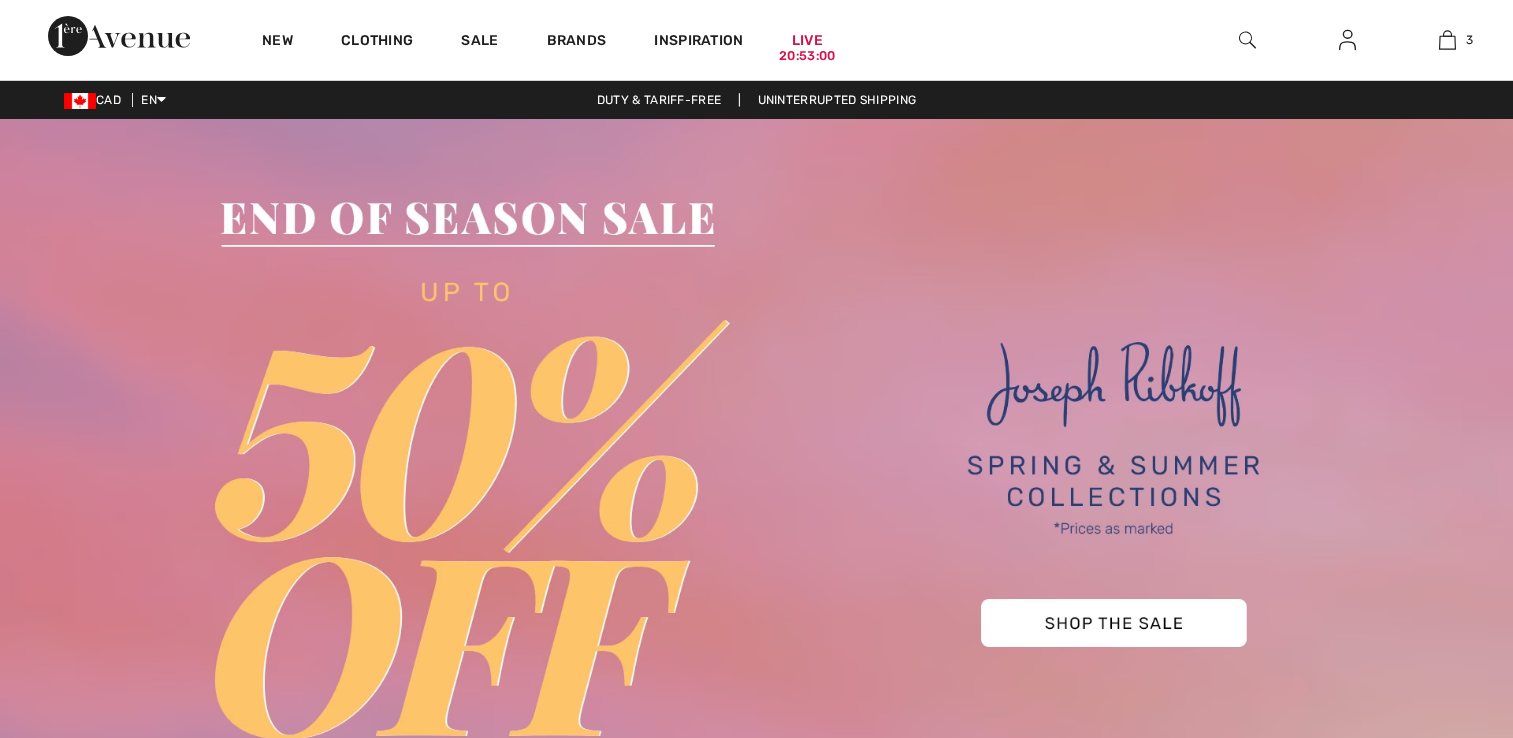 scroll, scrollTop: 0, scrollLeft: 0, axis: both 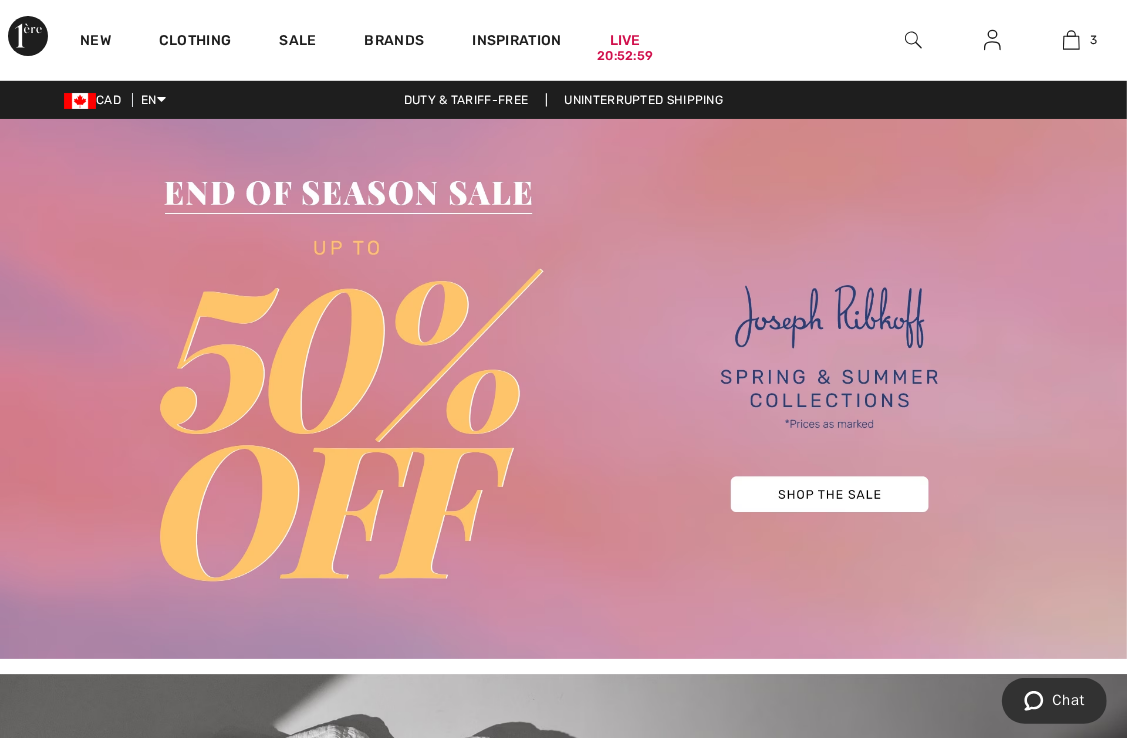 click at bounding box center [563, 389] 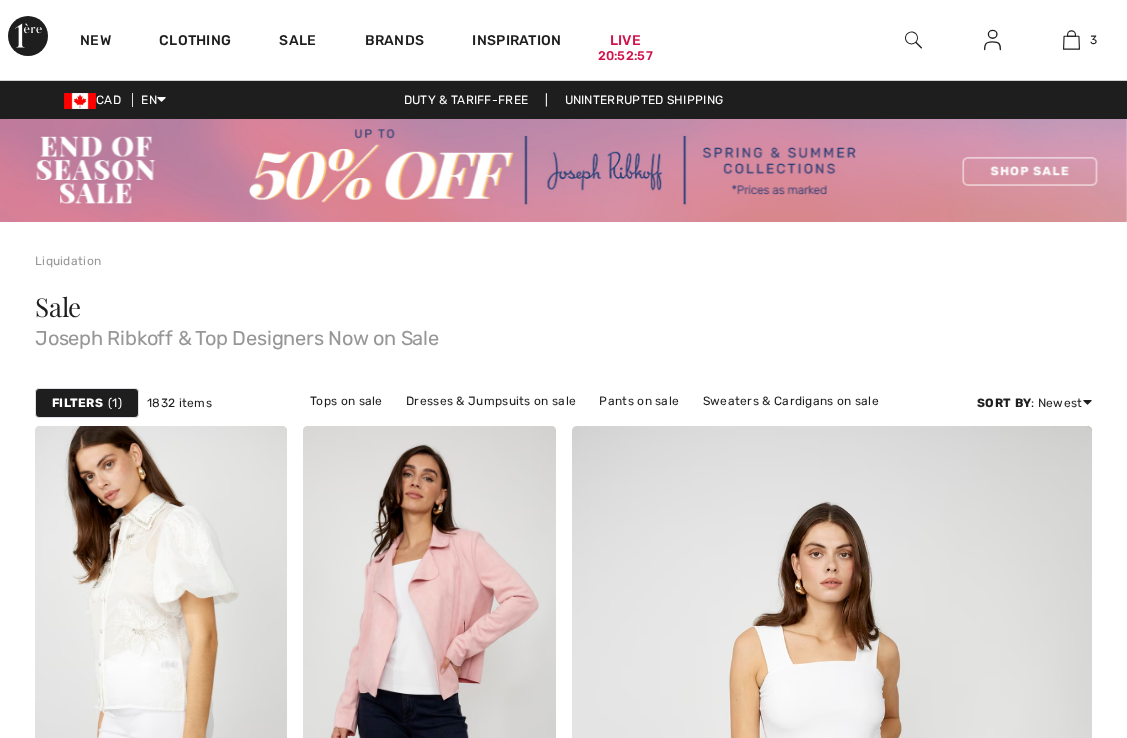 scroll, scrollTop: 0, scrollLeft: 0, axis: both 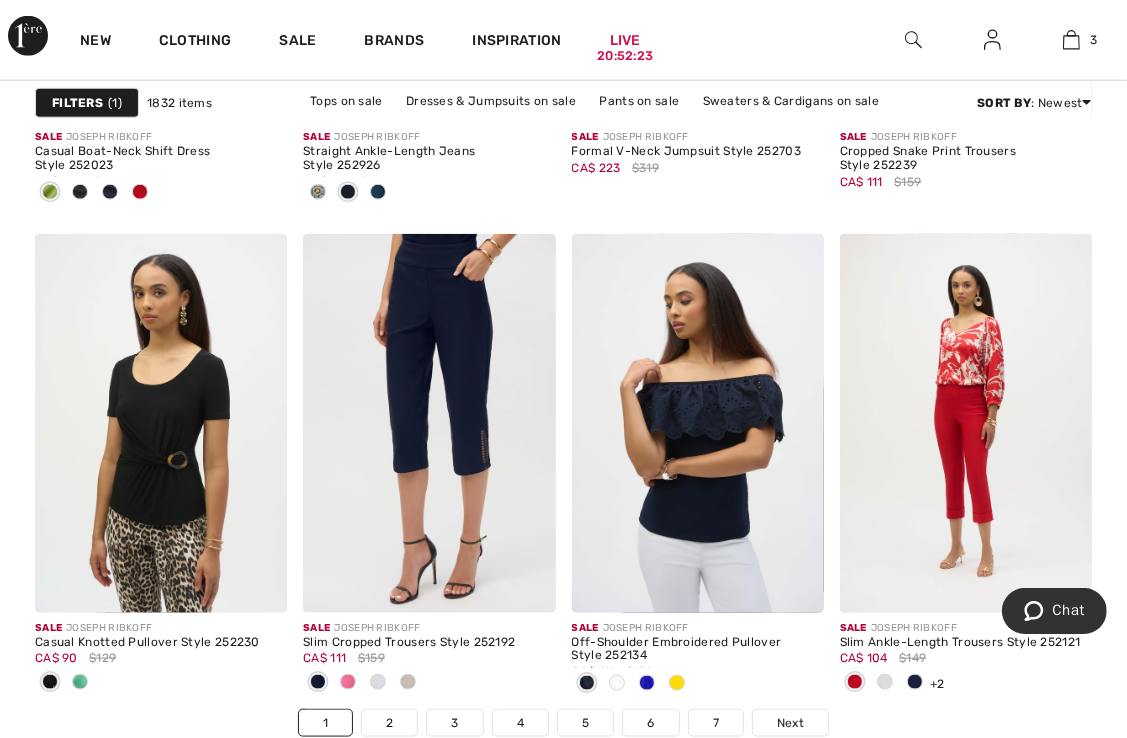 click at bounding box center (429, 423) 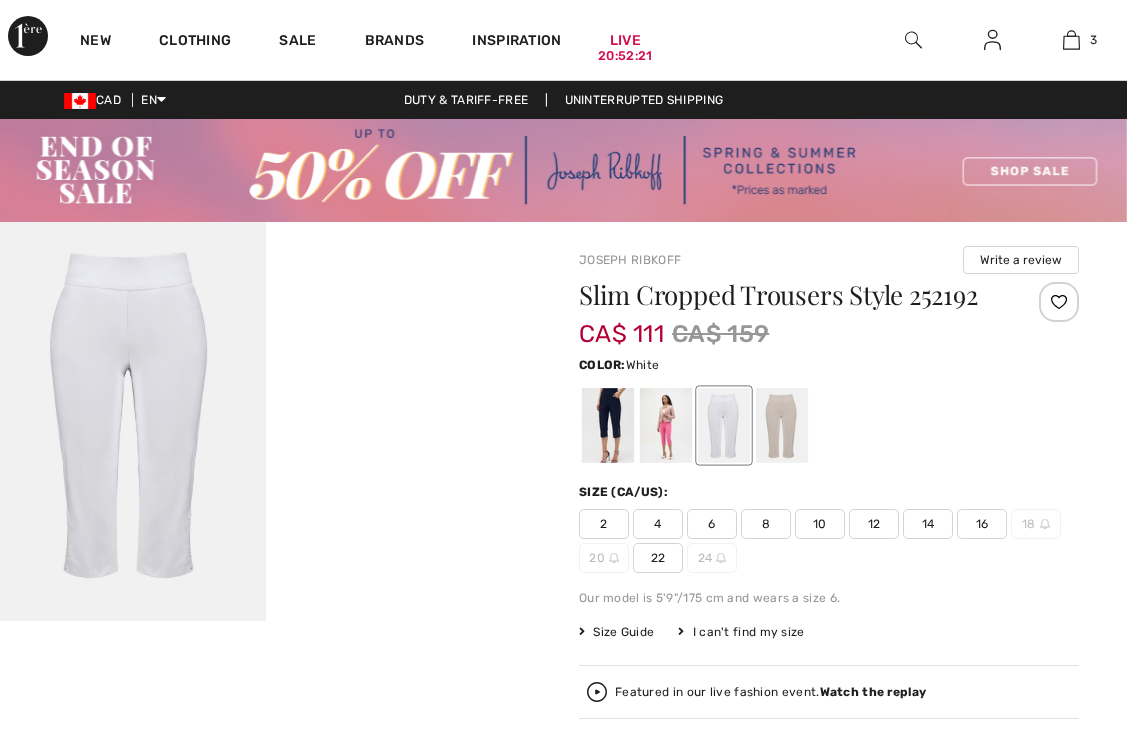 scroll, scrollTop: 0, scrollLeft: 0, axis: both 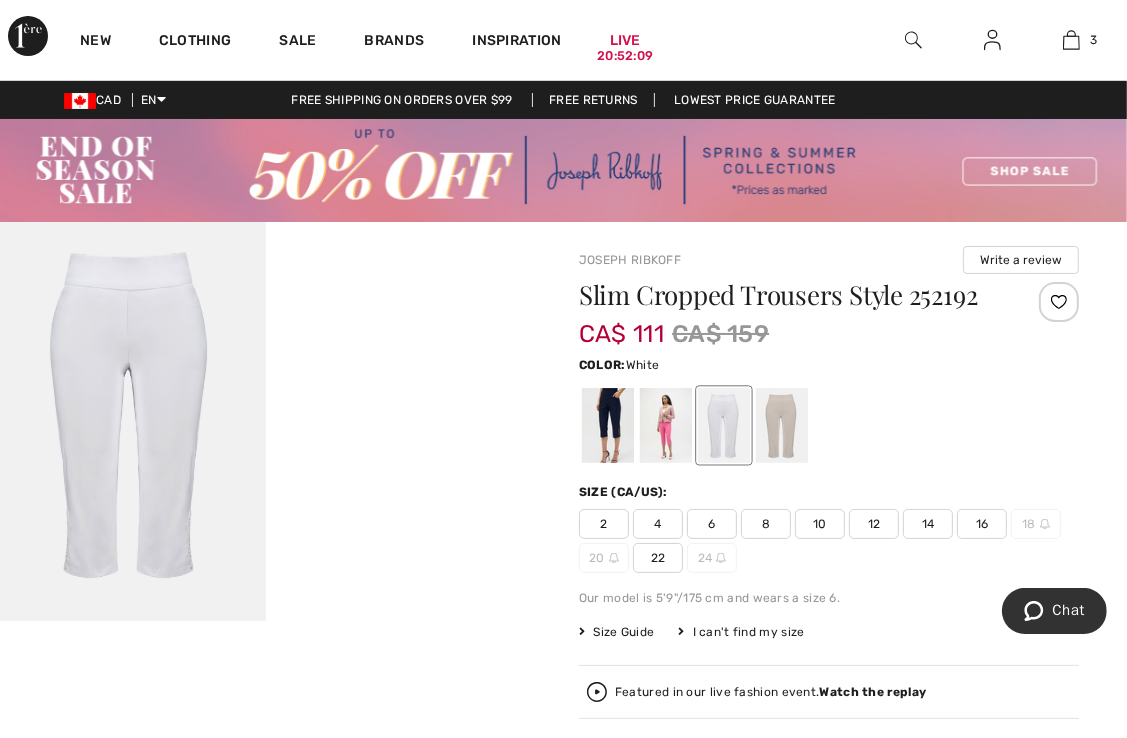 click at bounding box center [782, 425] 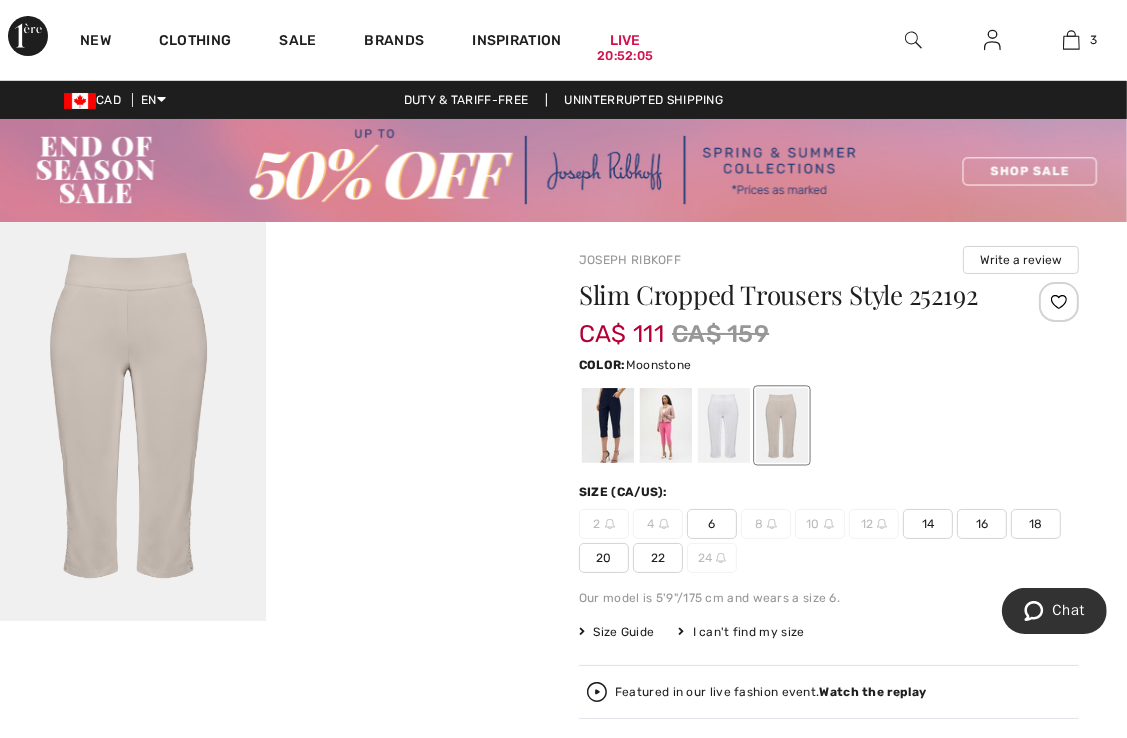 click at bounding box center (666, 425) 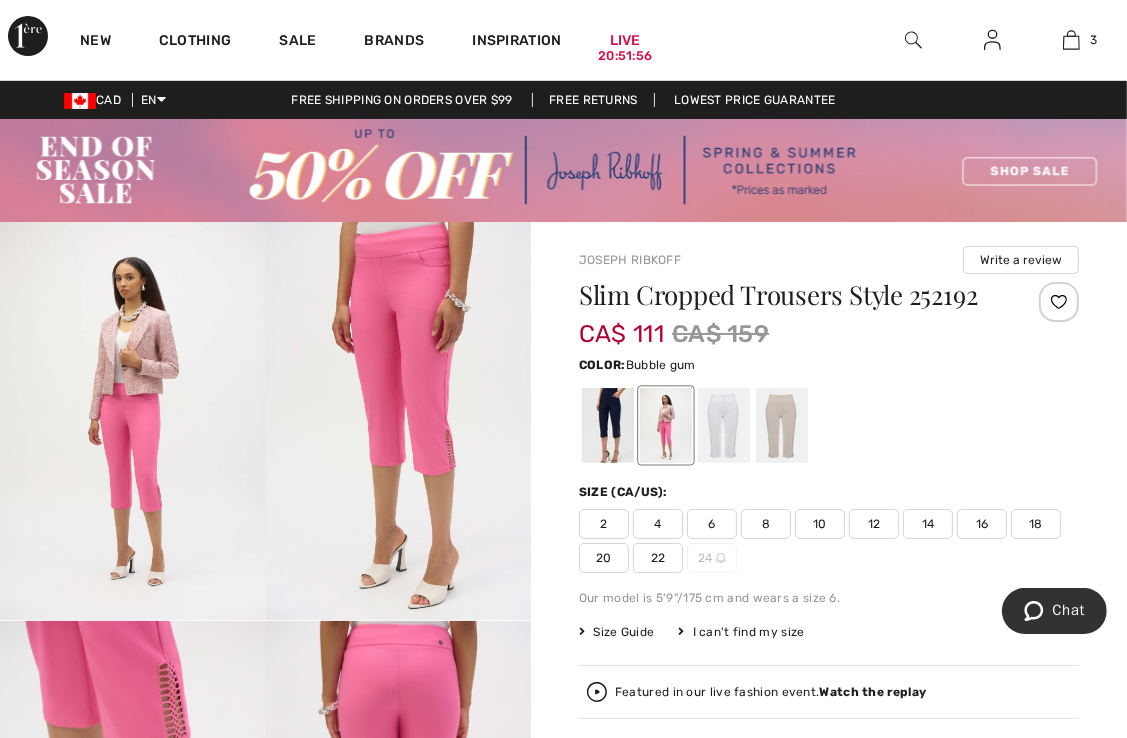 click at bounding box center (608, 425) 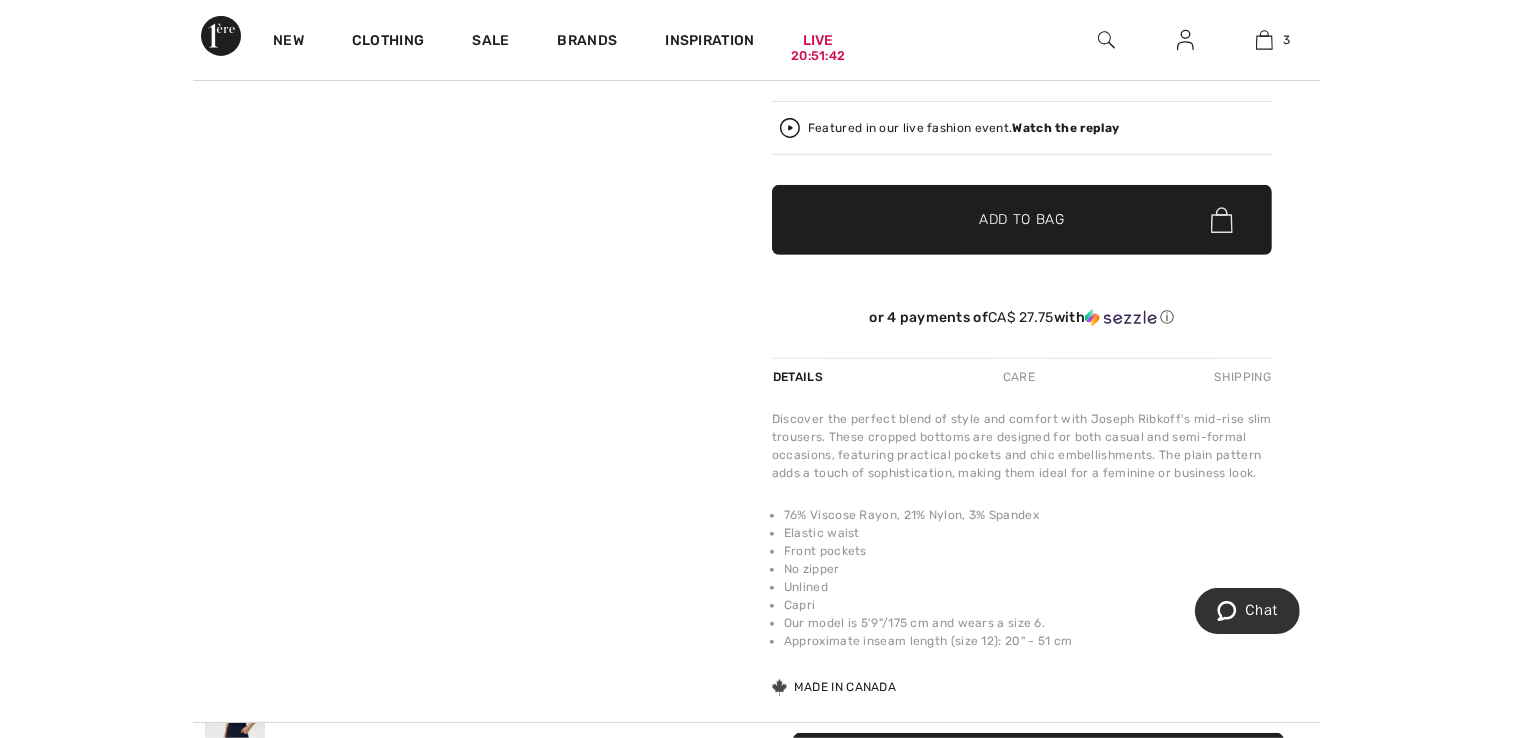 scroll, scrollTop: 0, scrollLeft: 0, axis: both 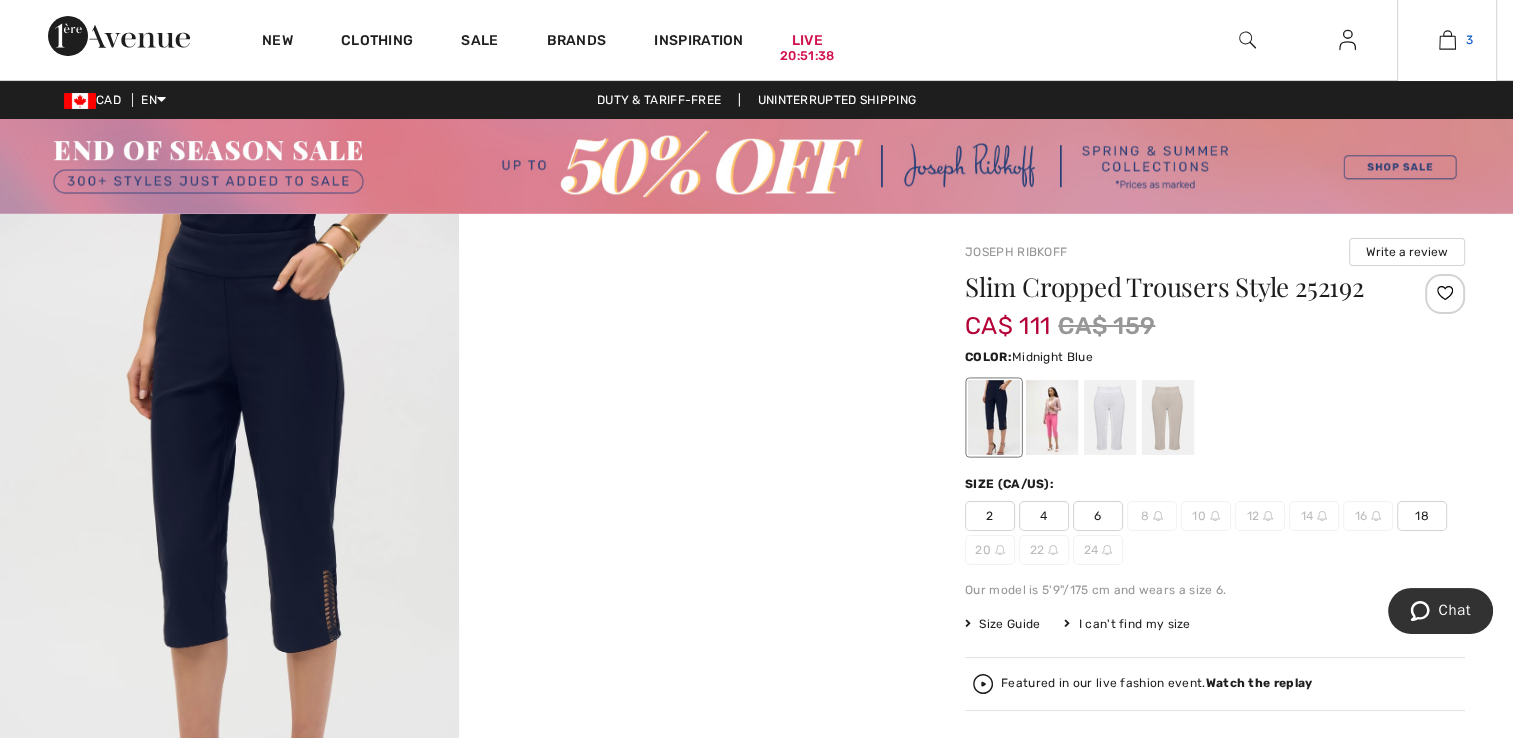 click at bounding box center [1447, 40] 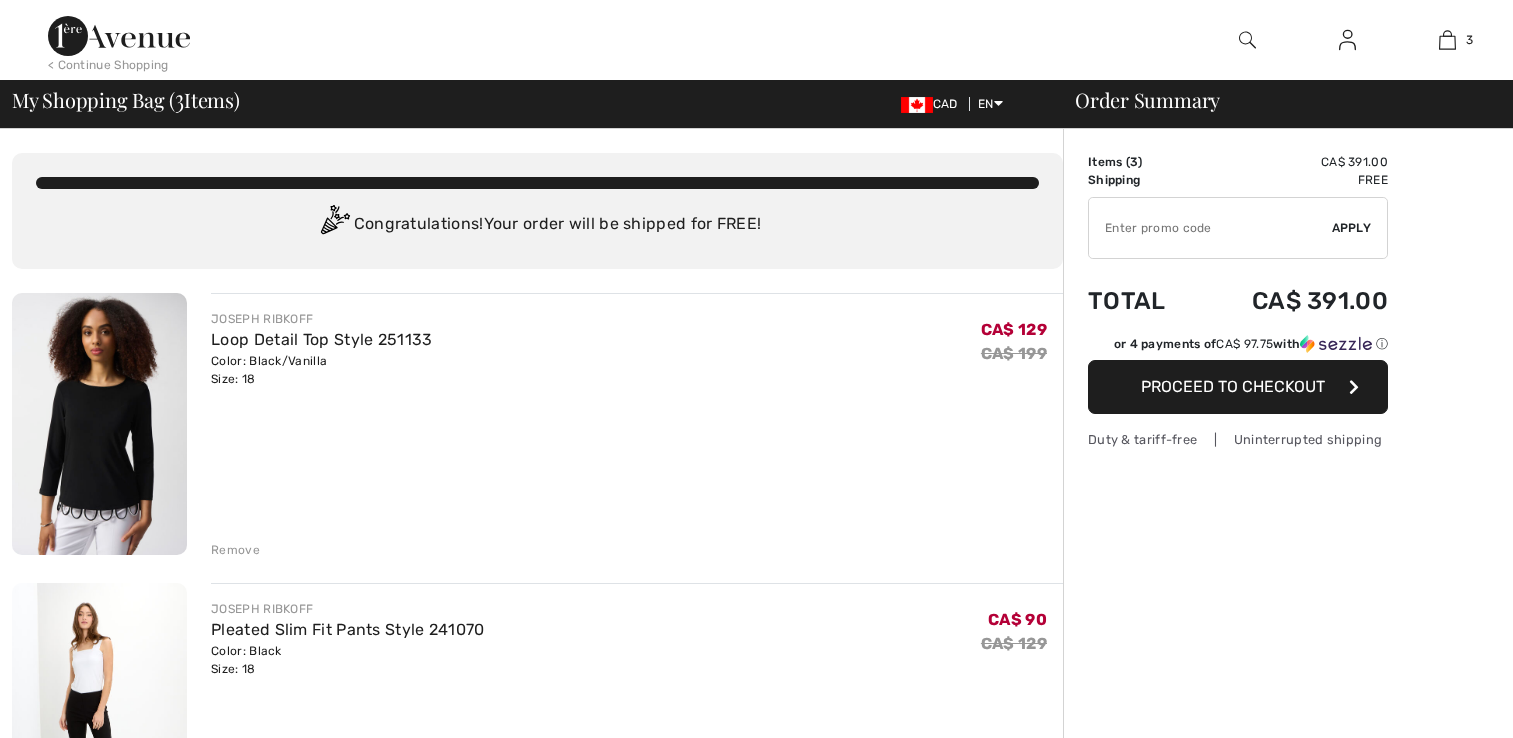 scroll, scrollTop: 0, scrollLeft: 0, axis: both 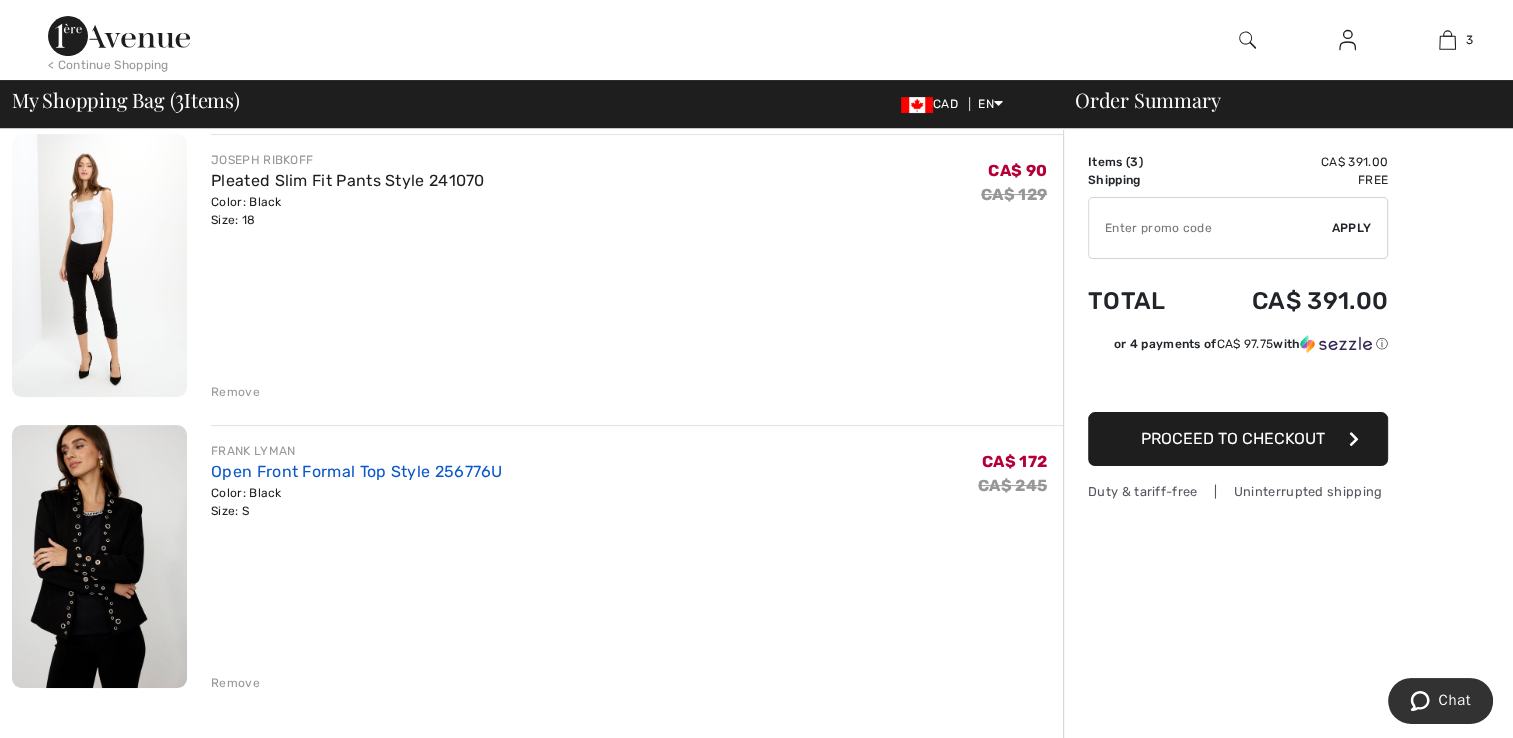 click on "Open Front Formal Top Style 256776U" at bounding box center [357, 471] 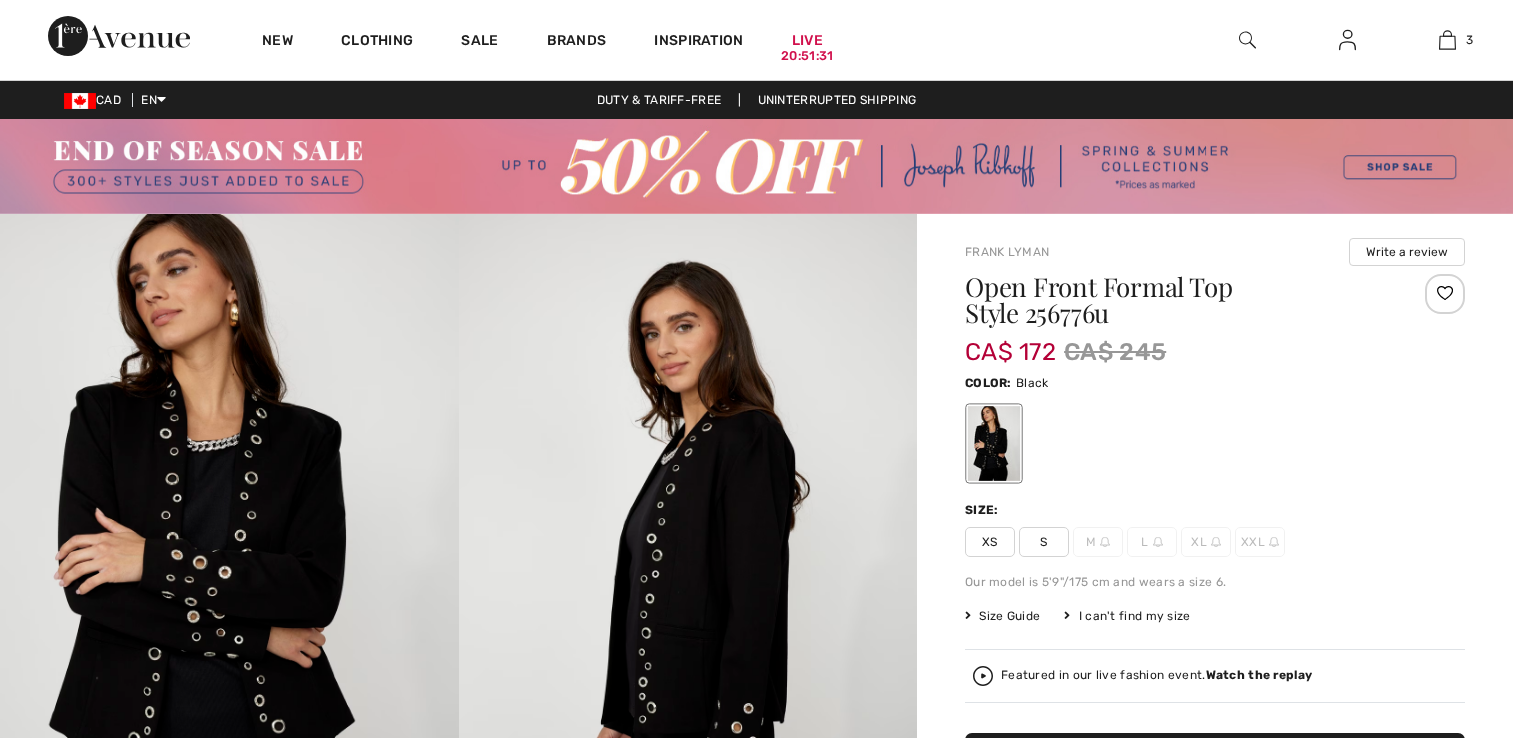 scroll, scrollTop: 0, scrollLeft: 0, axis: both 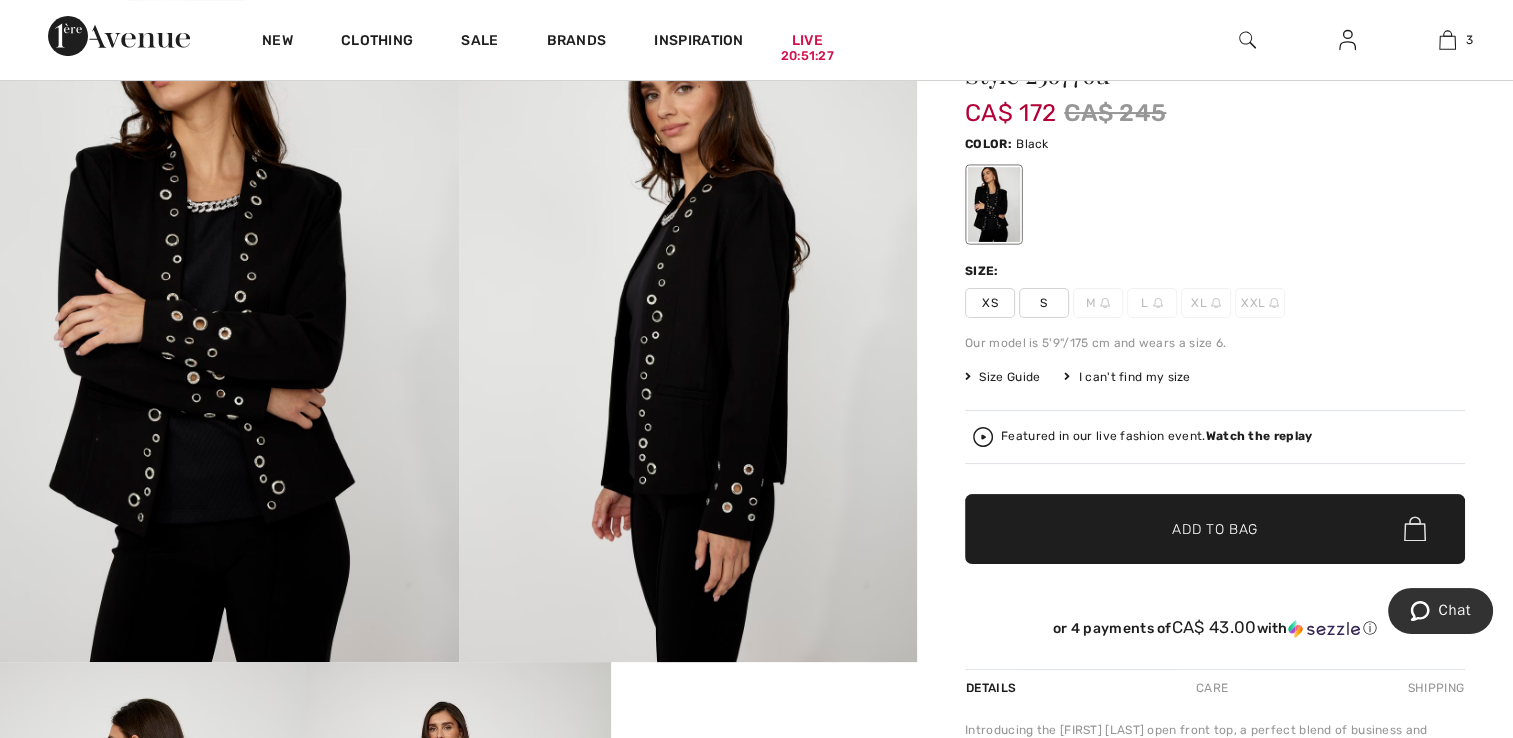 click on "✔ Added to Bag
Add to Bag" at bounding box center (1215, 529) 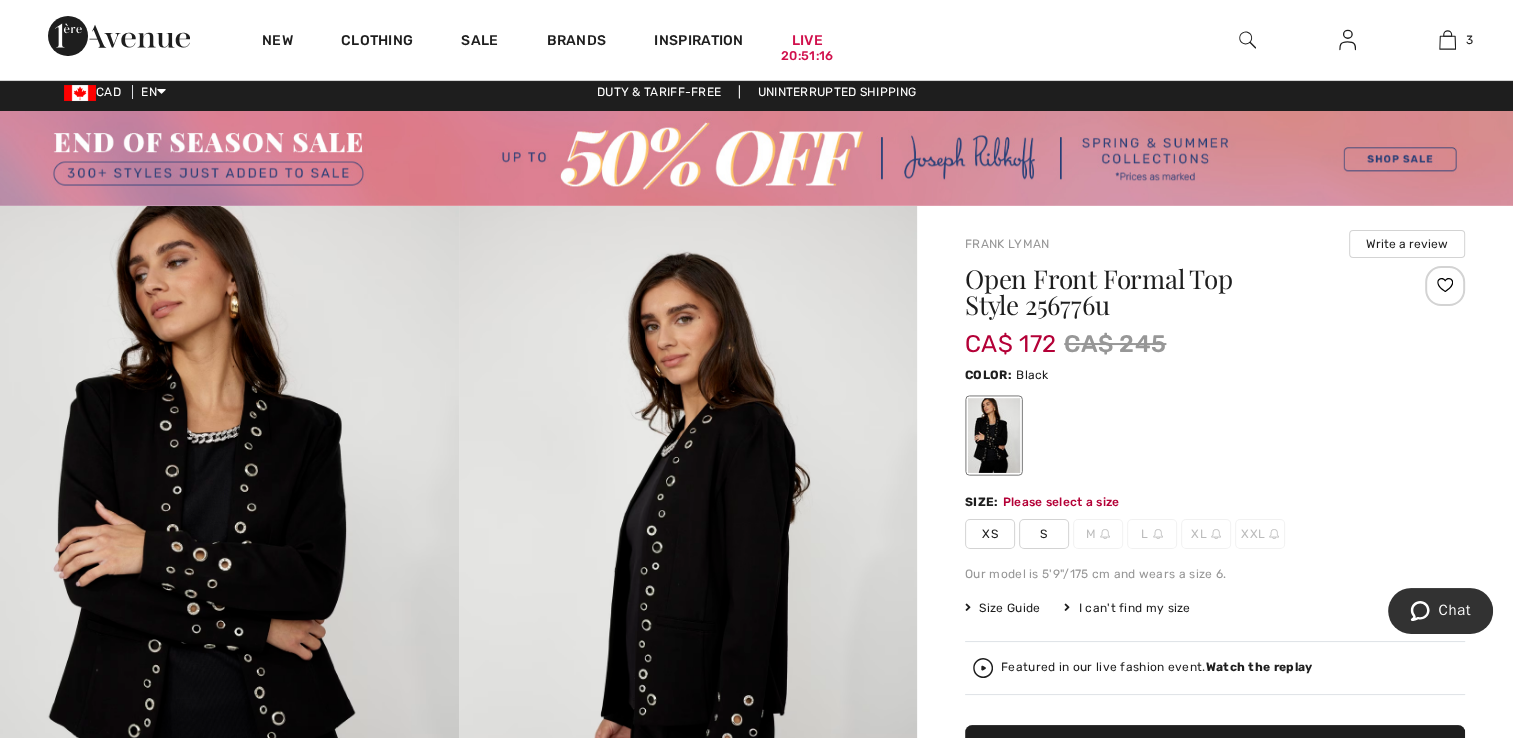 scroll, scrollTop: 0, scrollLeft: 0, axis: both 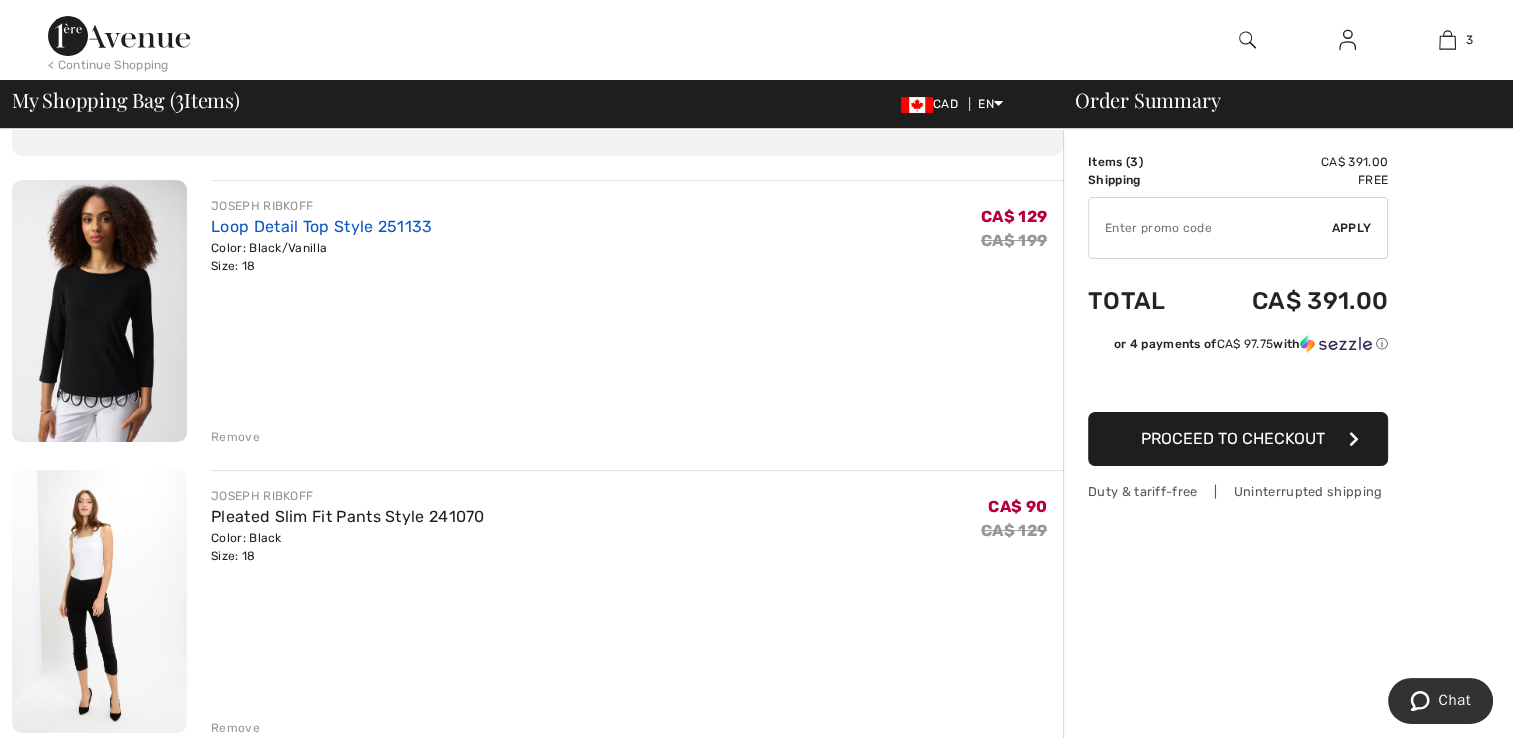 click on "Loop Detail Top Style 251133" at bounding box center (321, 226) 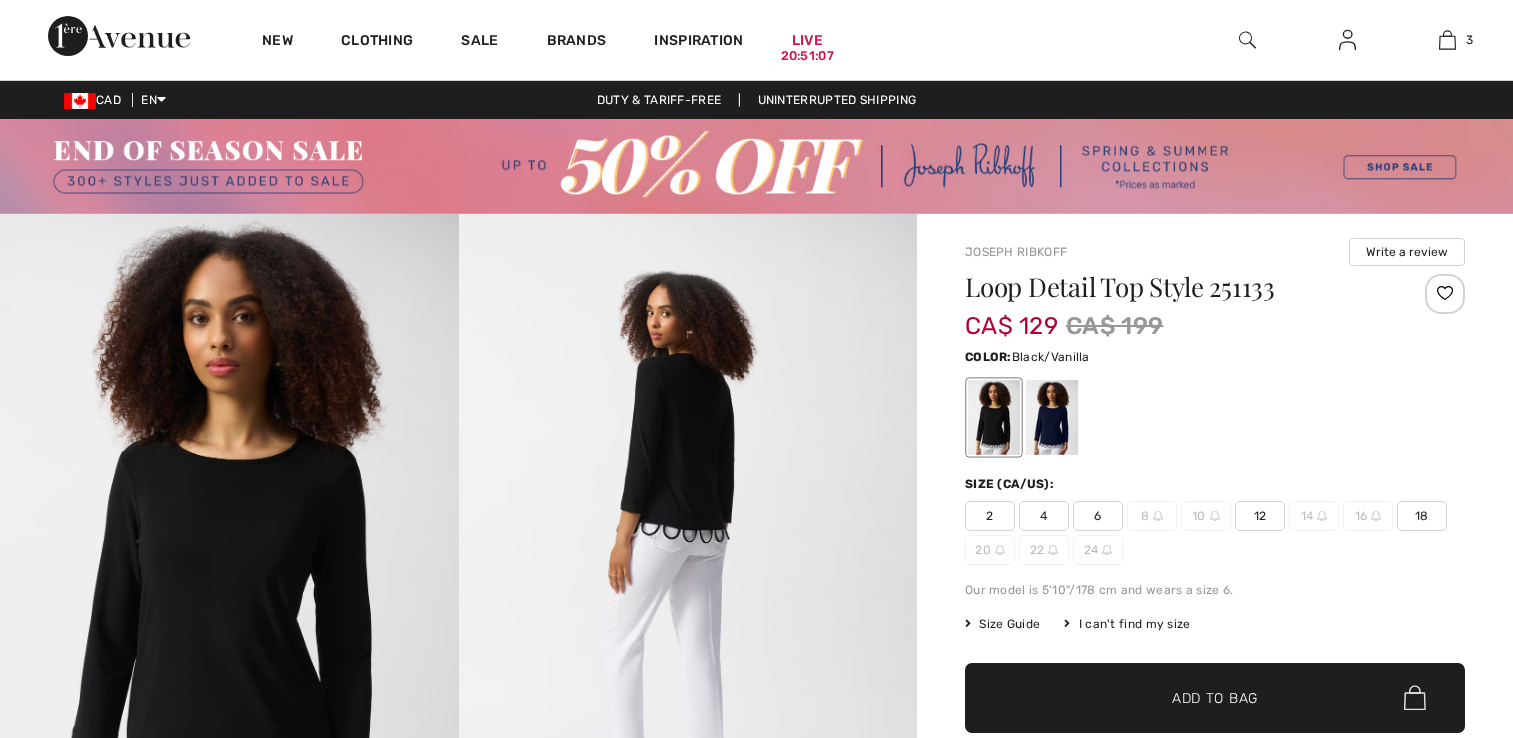 scroll, scrollTop: 0, scrollLeft: 0, axis: both 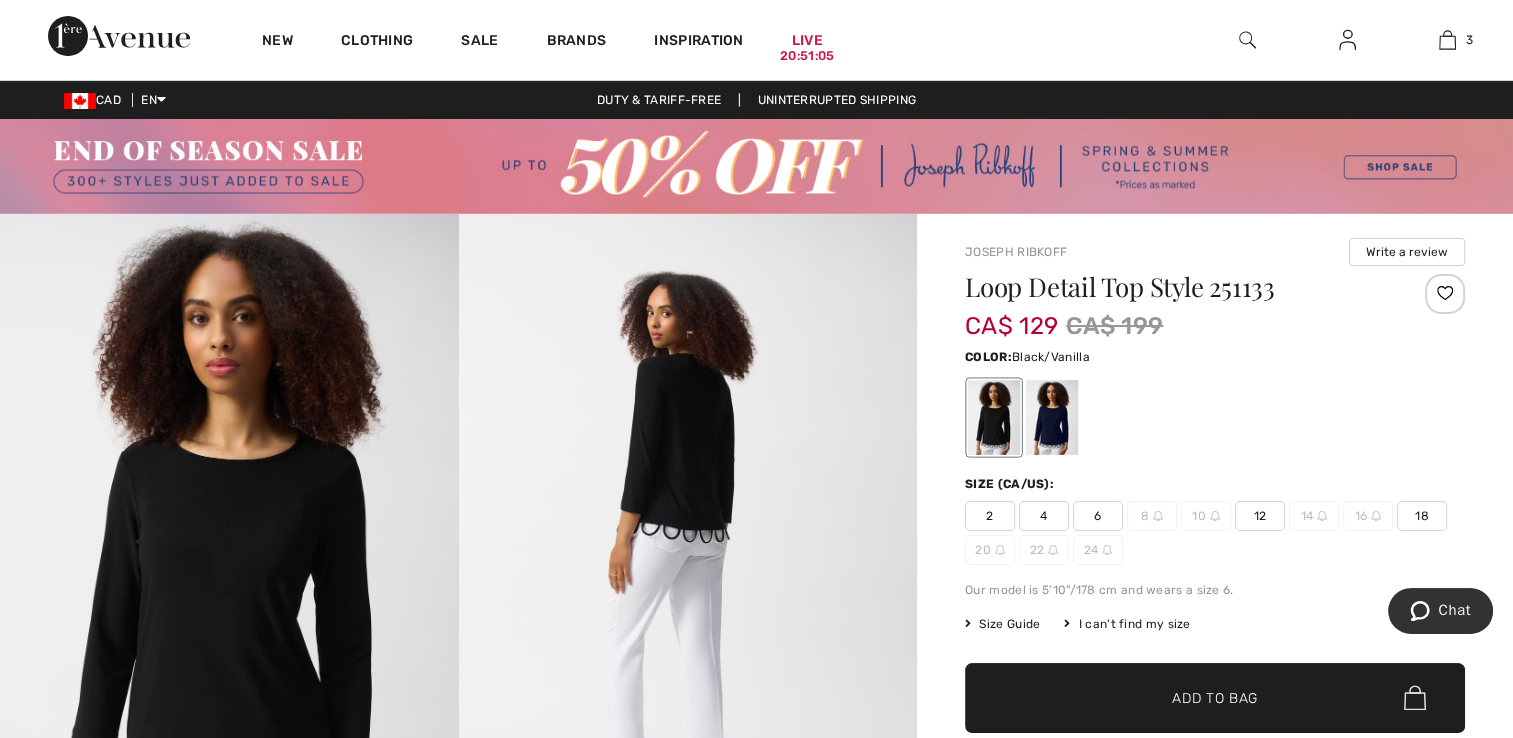 click at bounding box center [1052, 417] 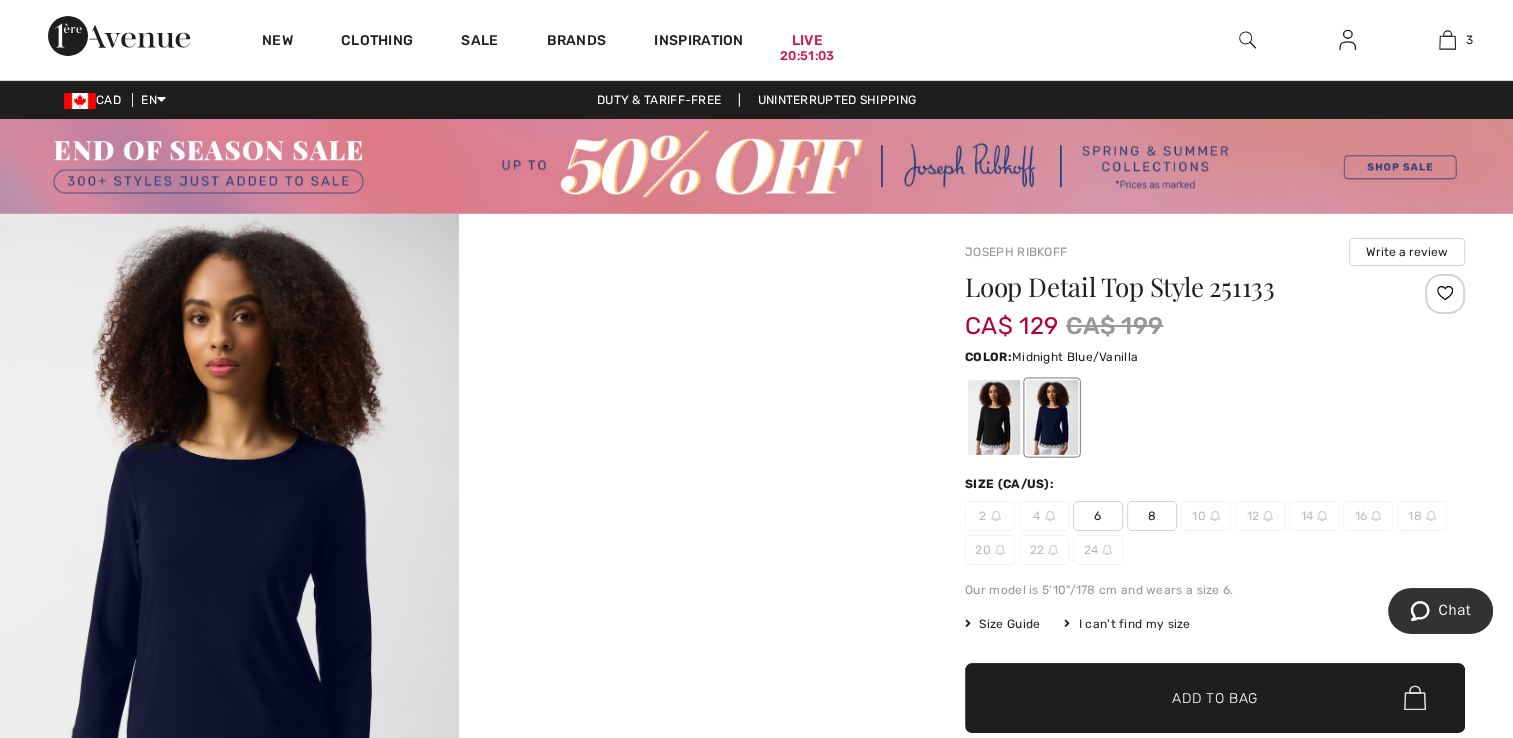 click at bounding box center (994, 417) 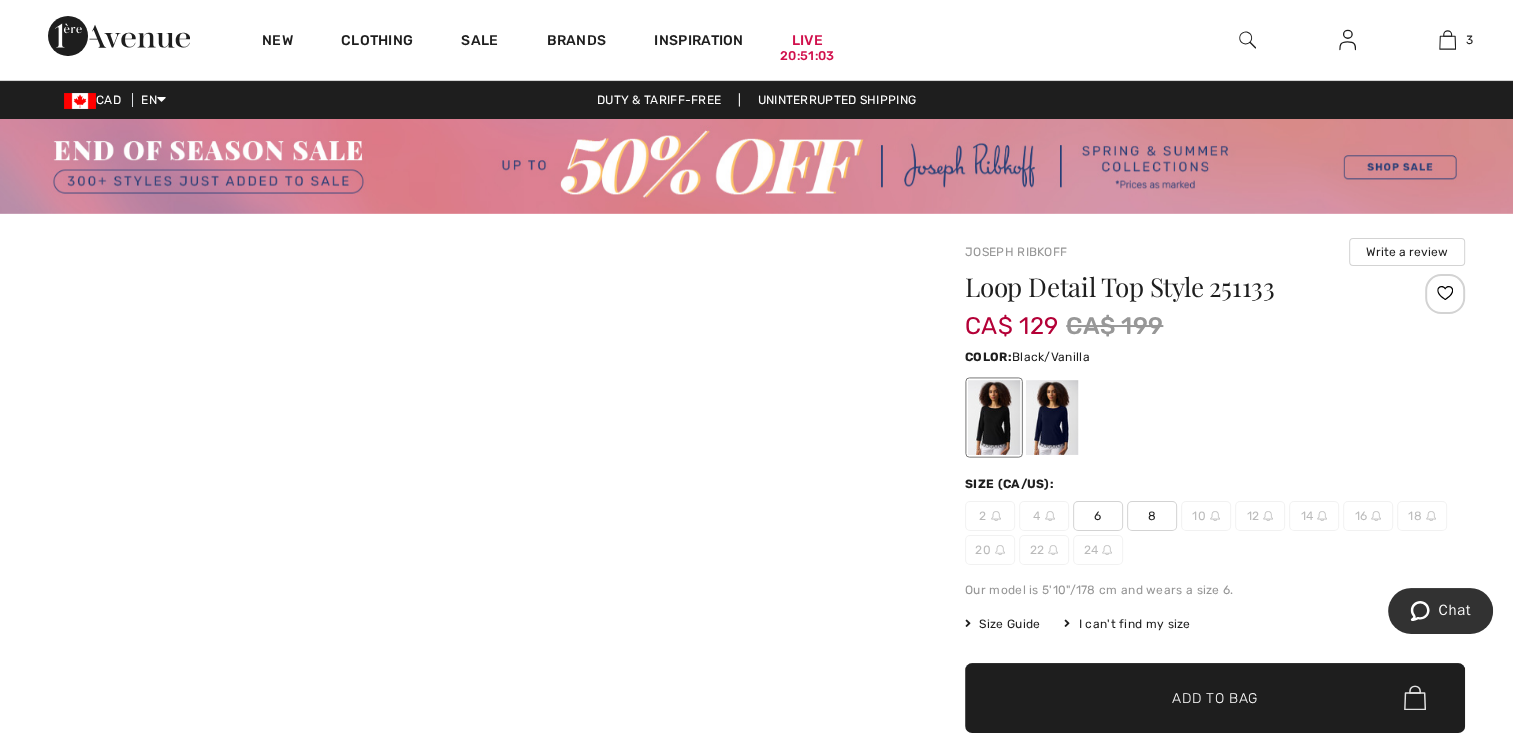click at bounding box center [994, 417] 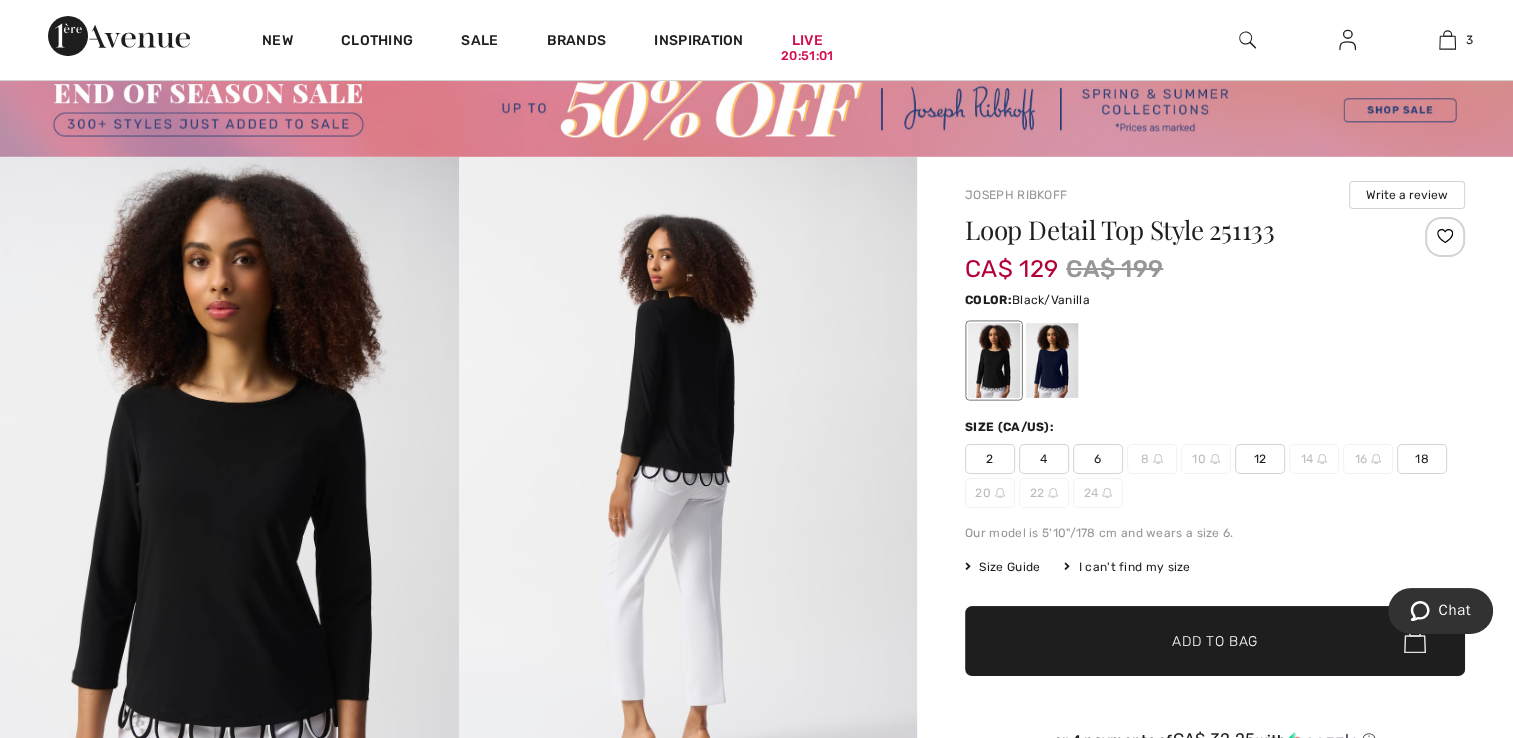 scroll, scrollTop: 163, scrollLeft: 0, axis: vertical 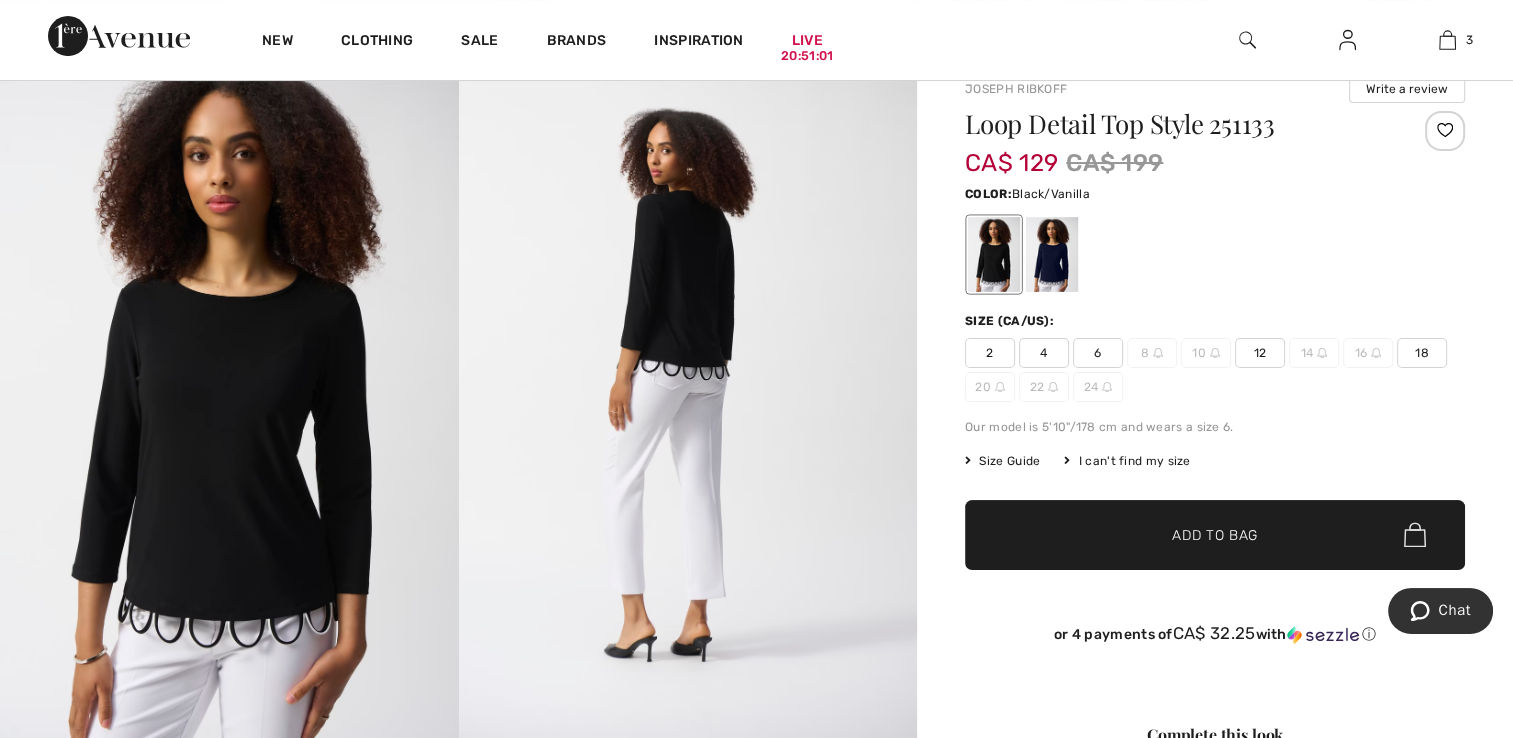 click on "Size Guide" at bounding box center [1002, 461] 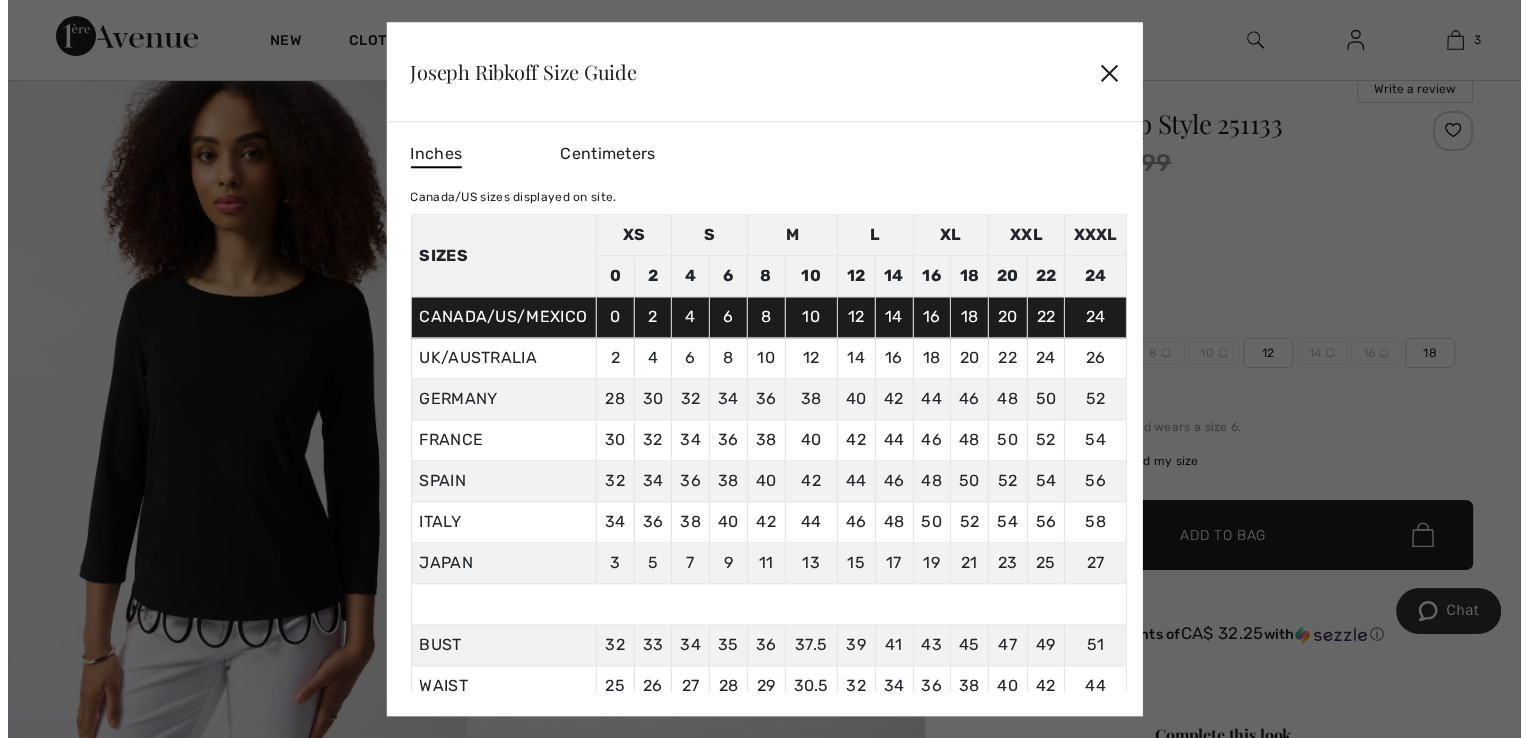 scroll, scrollTop: 164, scrollLeft: 0, axis: vertical 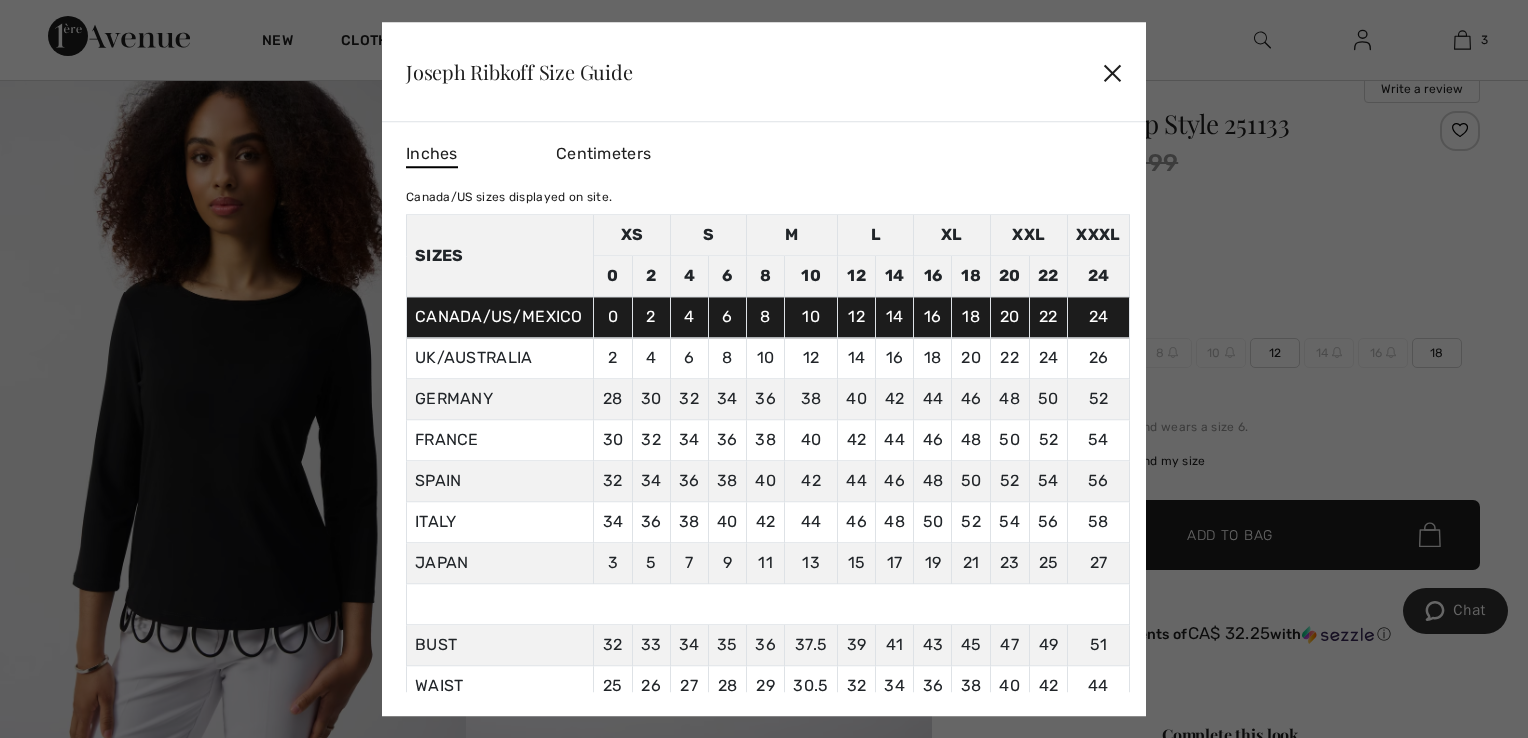 click on "✕" at bounding box center (1112, 72) 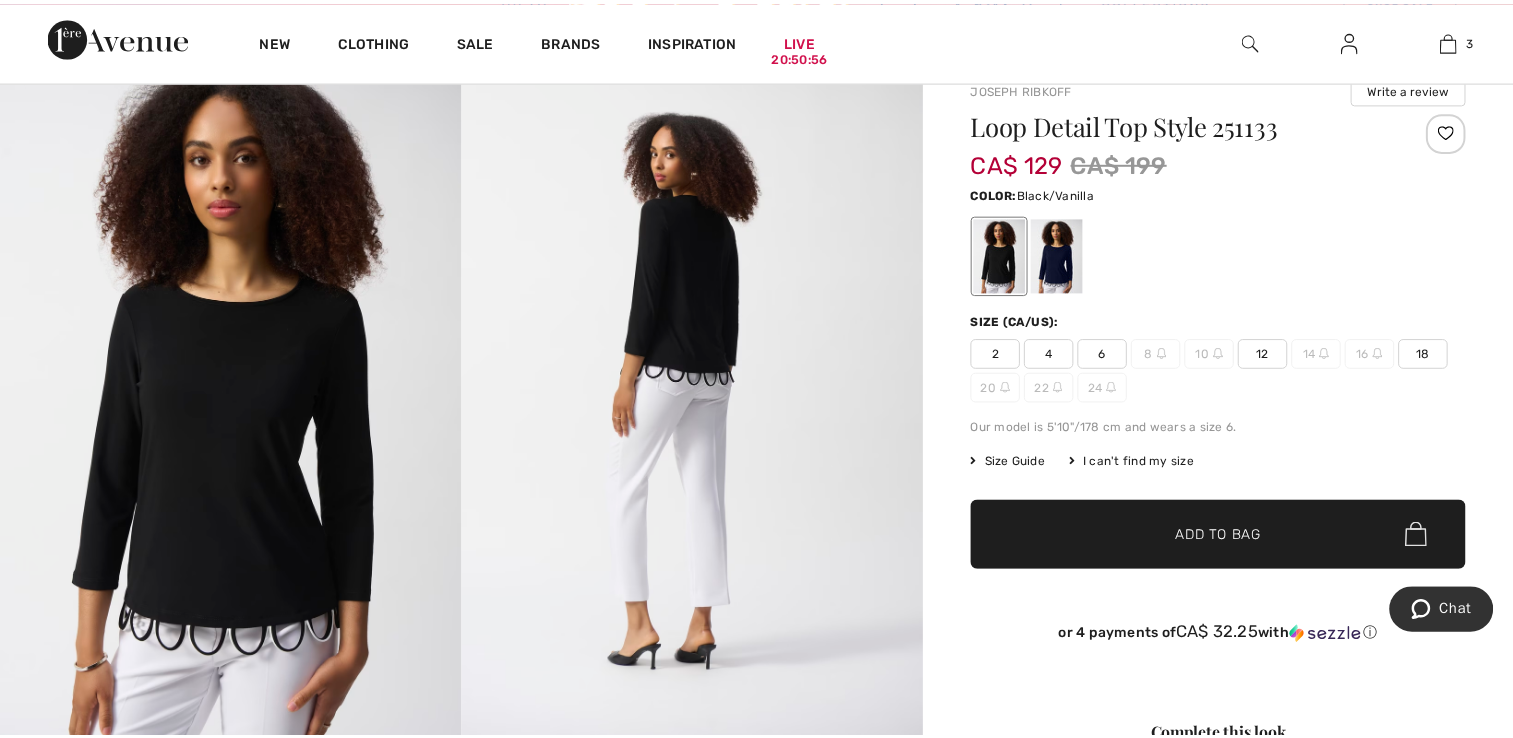 scroll, scrollTop: 163, scrollLeft: 0, axis: vertical 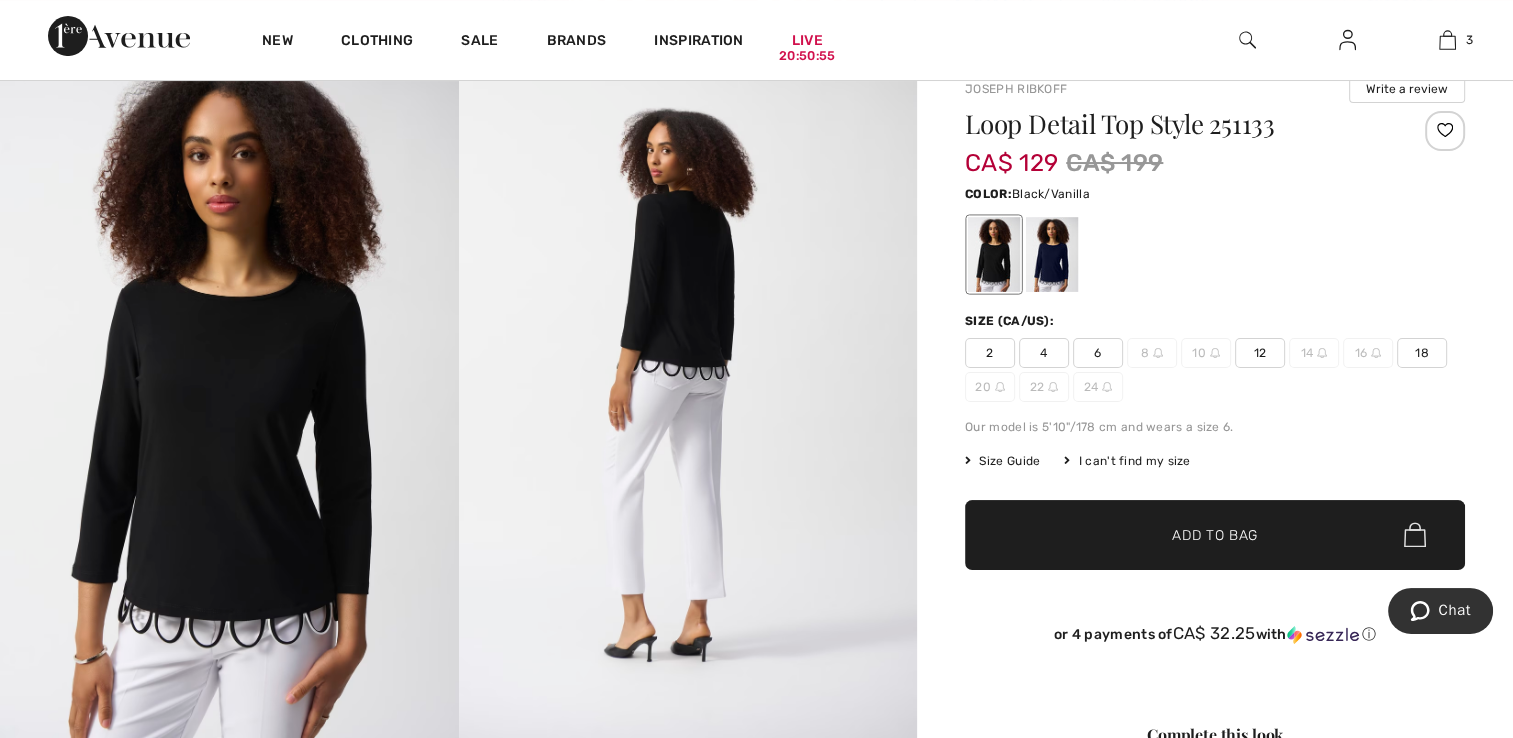 click on "I can't find my size" at bounding box center [1127, 461] 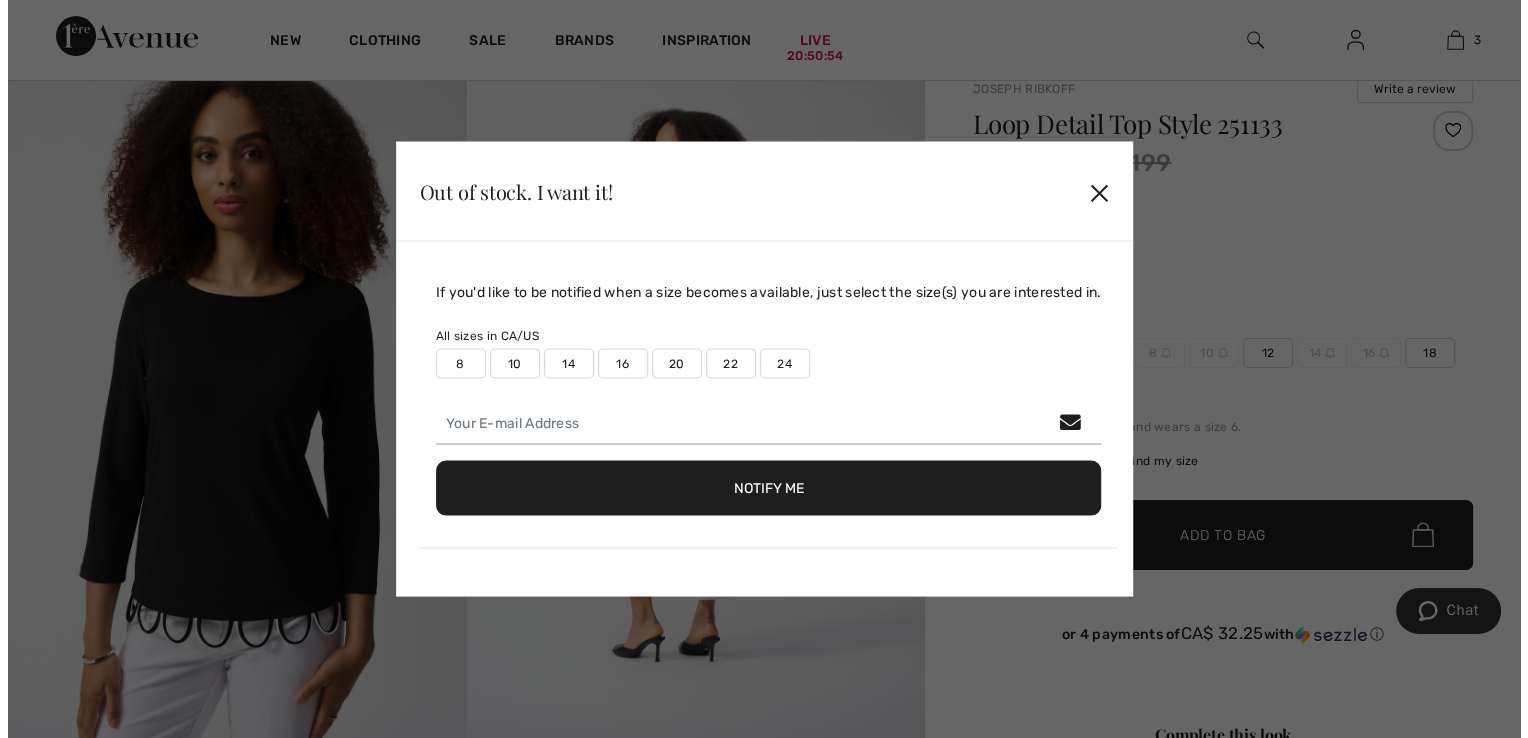 scroll, scrollTop: 164, scrollLeft: 0, axis: vertical 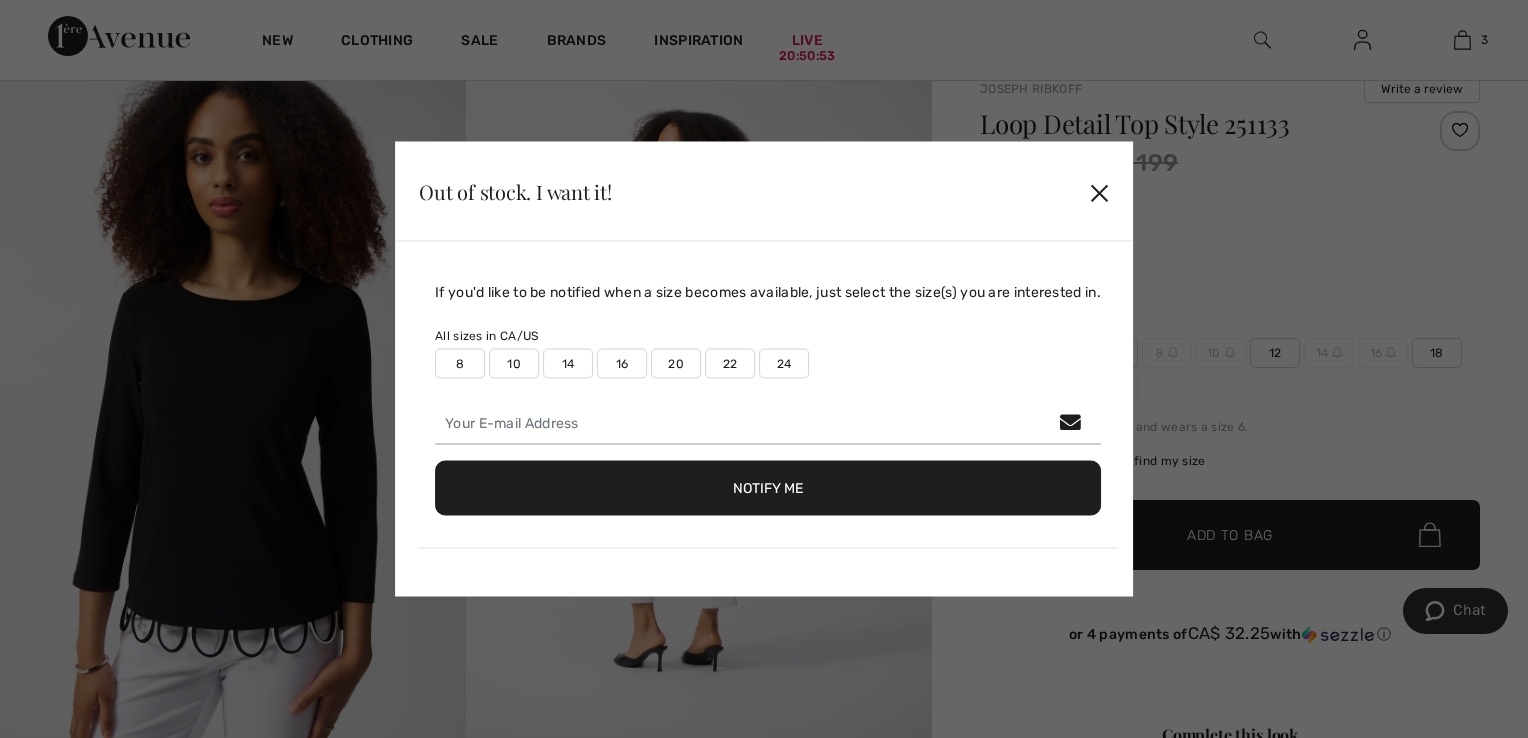 click on "22" at bounding box center (730, 364) 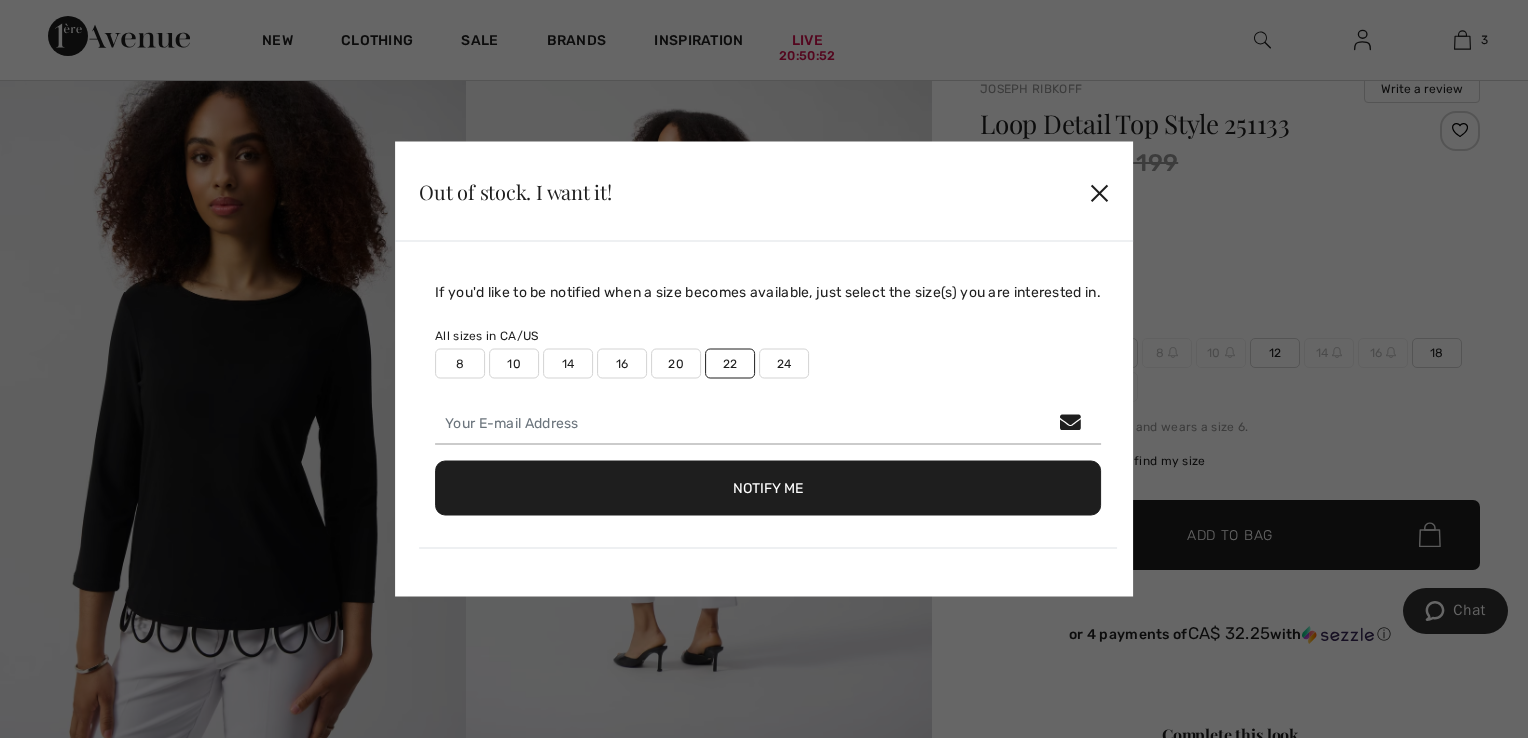 click on "Notify Me" at bounding box center [768, 488] 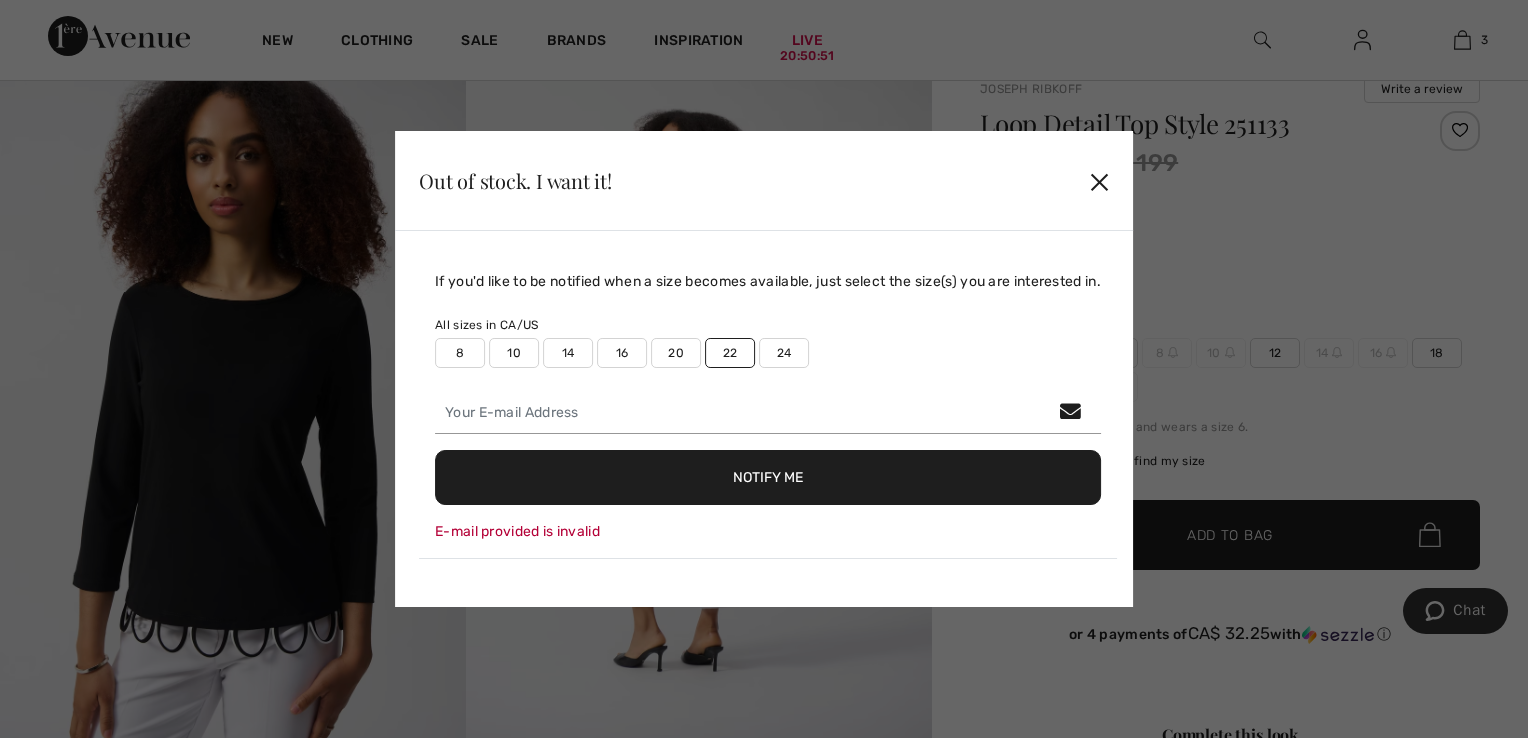 click on "✕" at bounding box center [1099, 181] 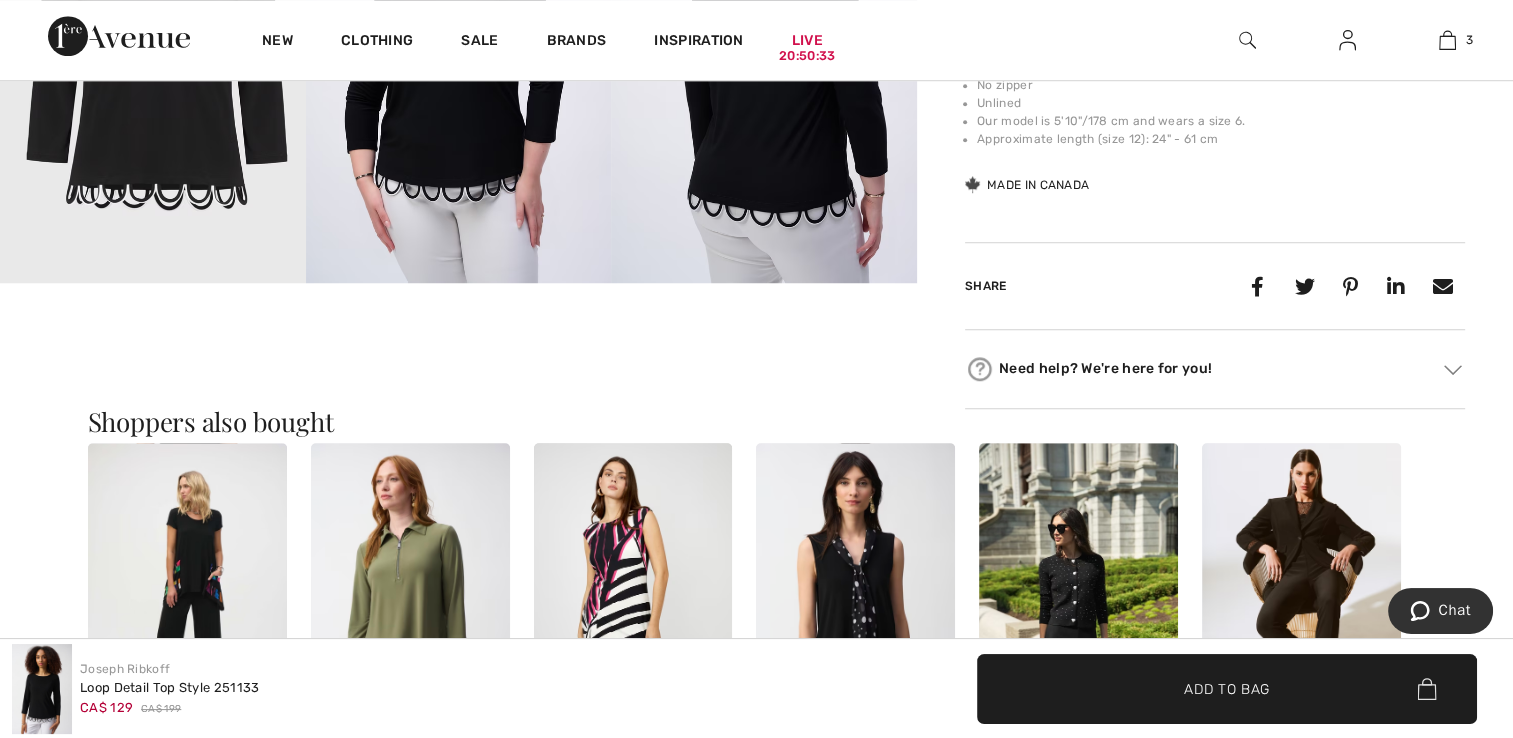 scroll, scrollTop: 1442, scrollLeft: 0, axis: vertical 